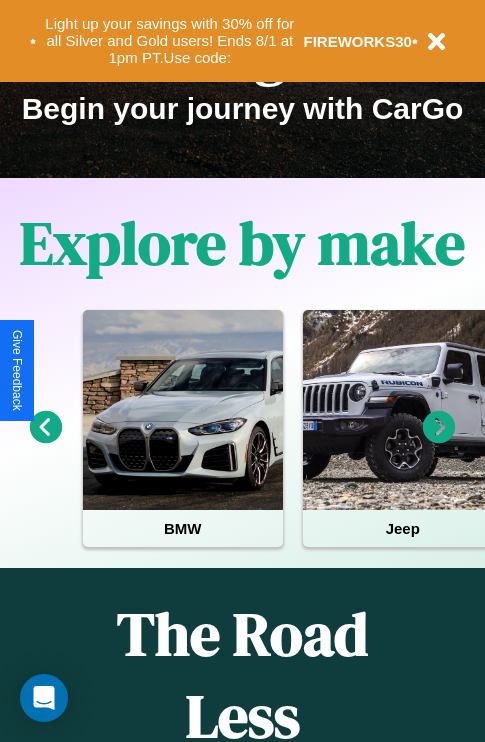 scroll, scrollTop: 308, scrollLeft: 0, axis: vertical 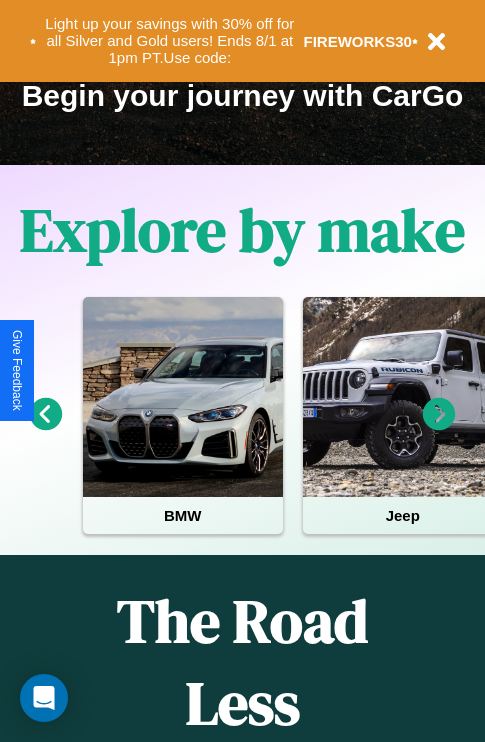click 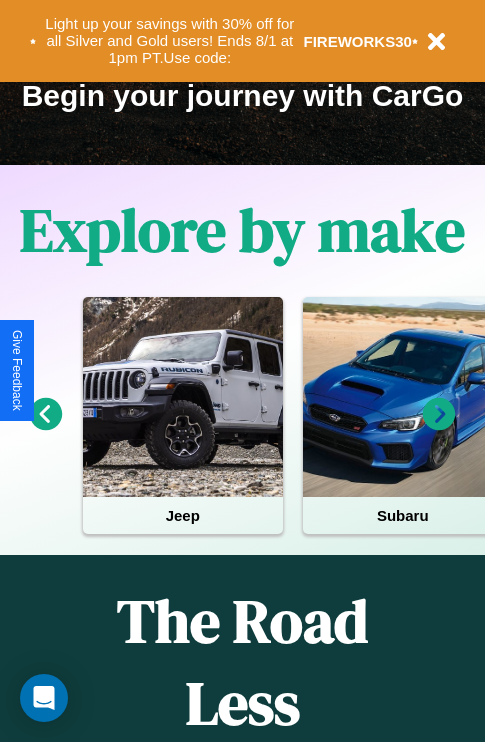 click 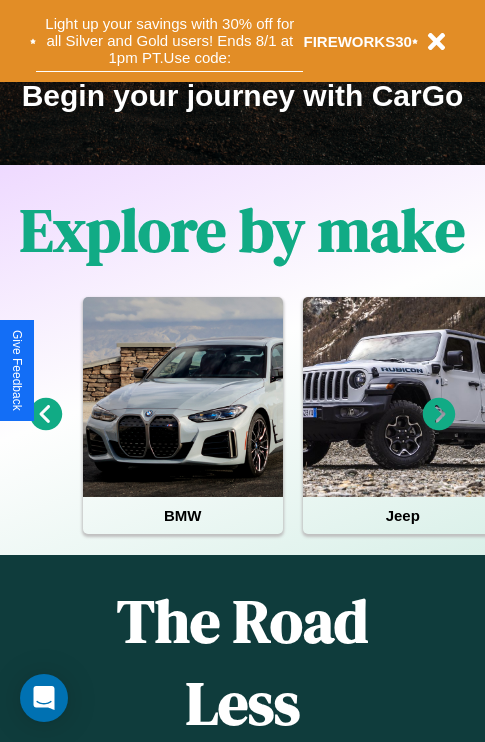 click on "Light up your savings with 30% off for all Silver and Gold users! Ends 8/1 at 1pm PT.  Use code:" at bounding box center (169, 41) 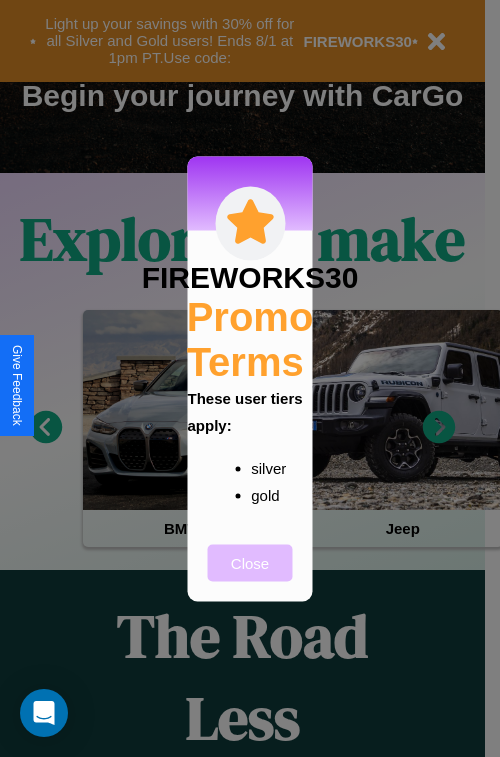 click on "Close" at bounding box center (250, 562) 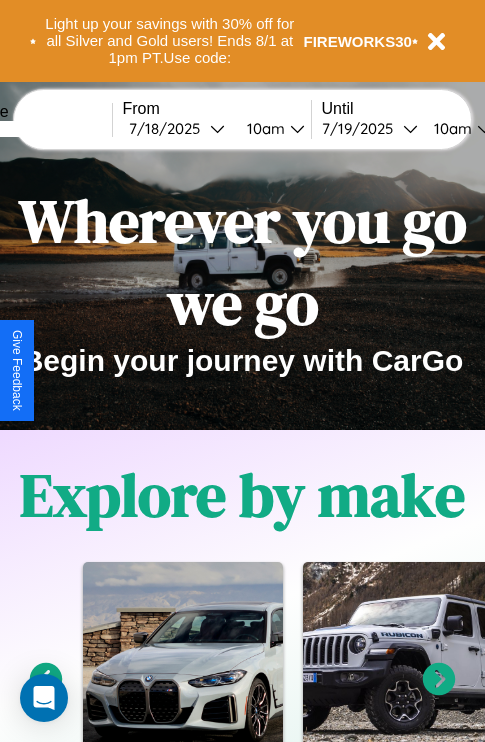 scroll, scrollTop: 0, scrollLeft: 0, axis: both 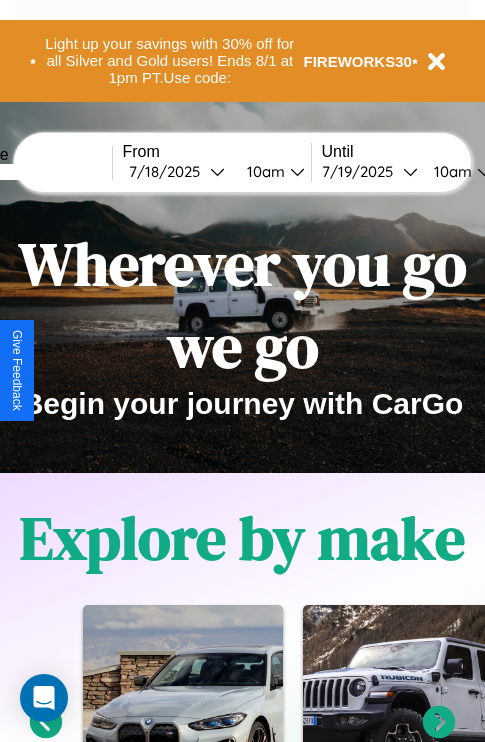click at bounding box center (37, 172) 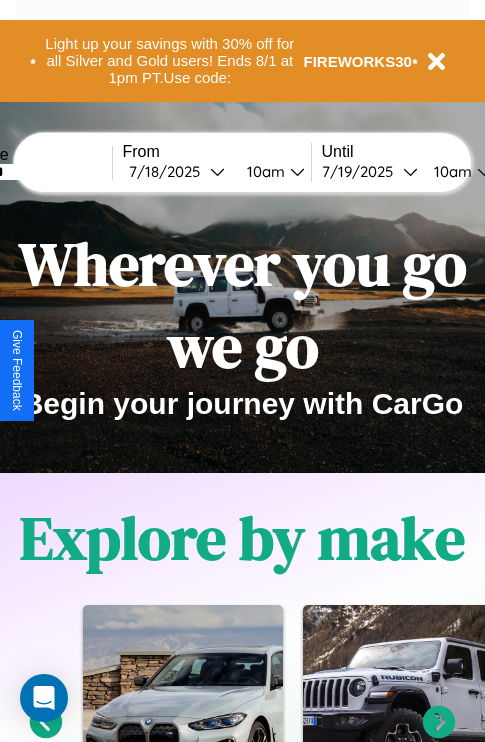 type on "*******" 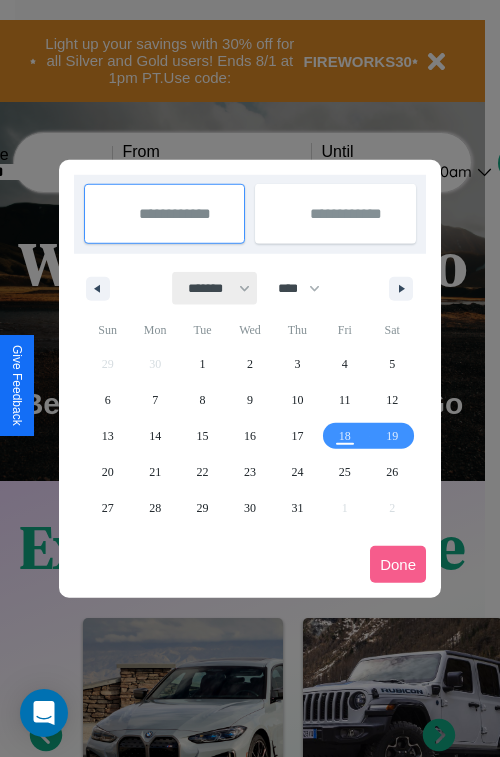 click on "******* ******** ***** ***** *** **** **** ****** ********* ******* ******** ********" at bounding box center (215, 288) 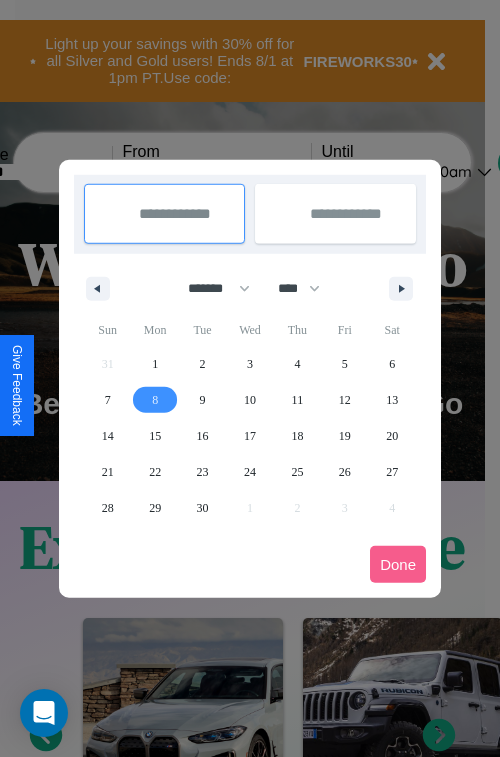 click on "8" at bounding box center [155, 400] 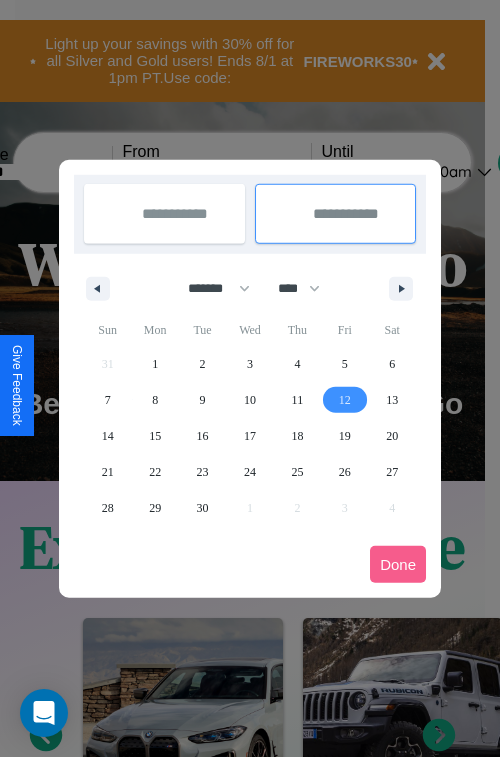 click on "12" at bounding box center (345, 400) 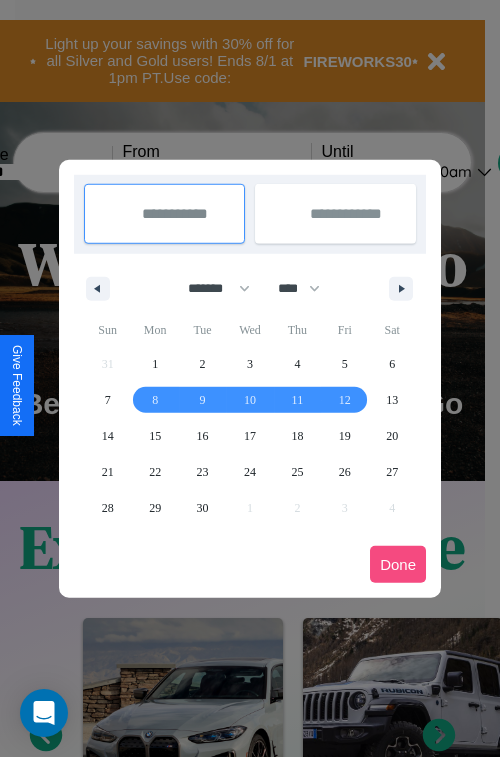 click on "Done" at bounding box center [398, 564] 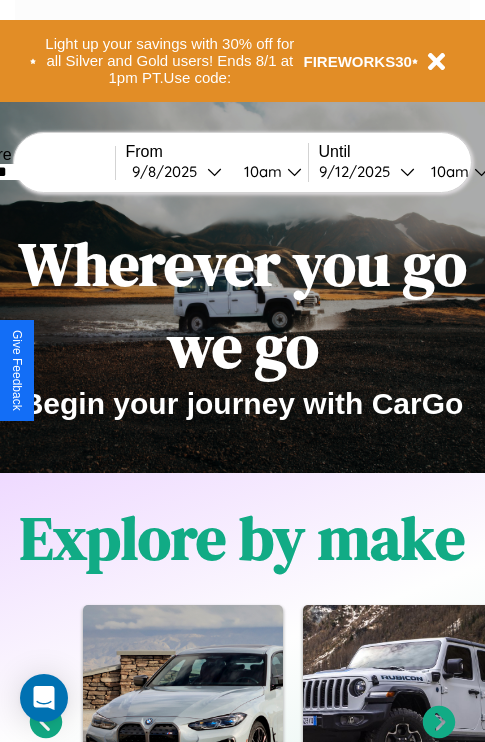 scroll, scrollTop: 0, scrollLeft: 71, axis: horizontal 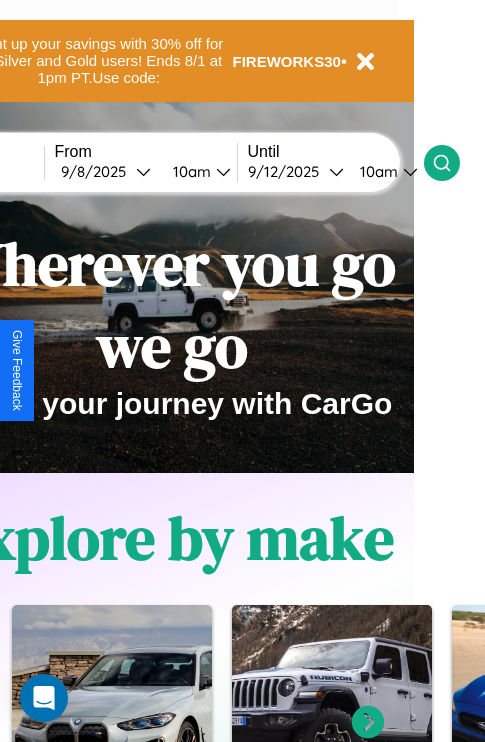click 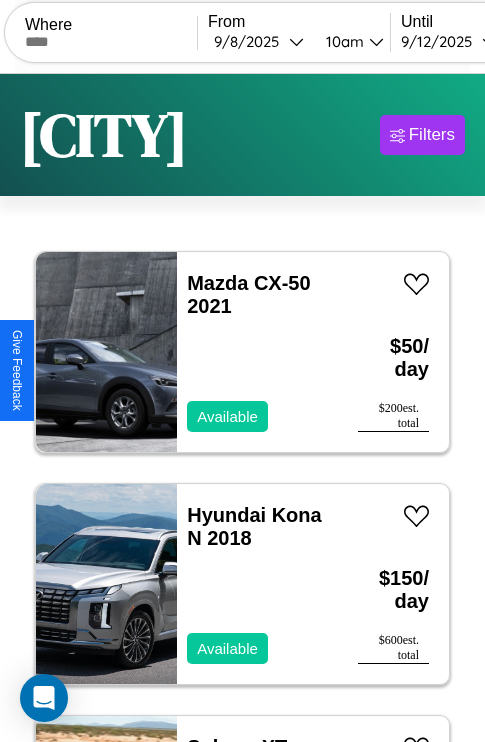 scroll, scrollTop: 95, scrollLeft: 0, axis: vertical 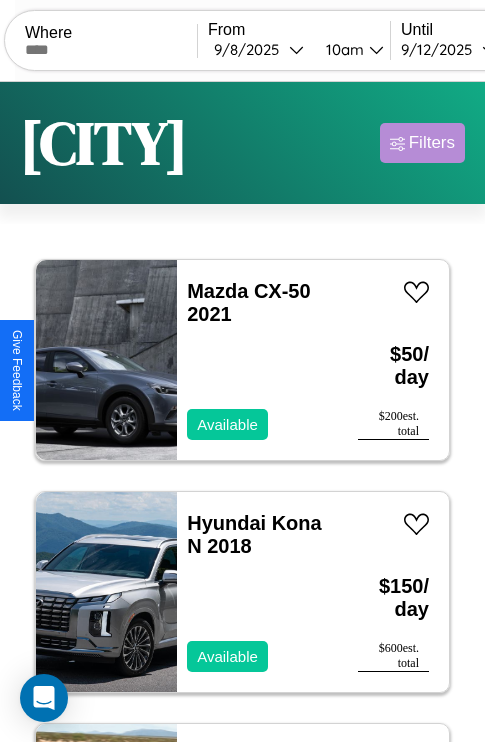 click on "Filters" at bounding box center (432, 143) 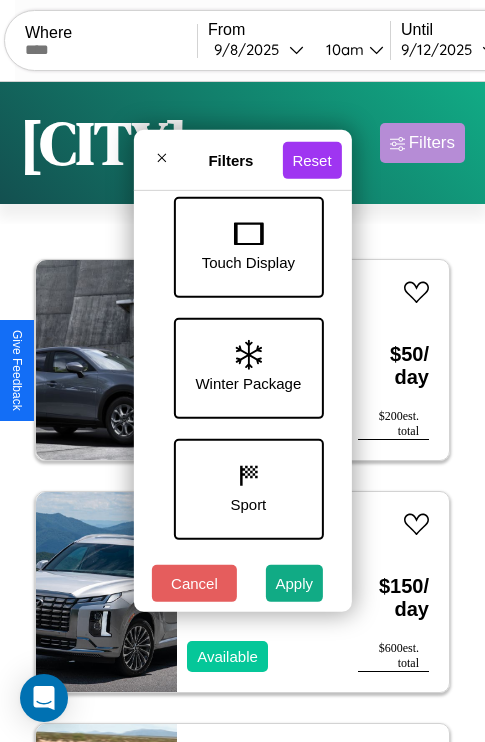 scroll, scrollTop: 651, scrollLeft: 0, axis: vertical 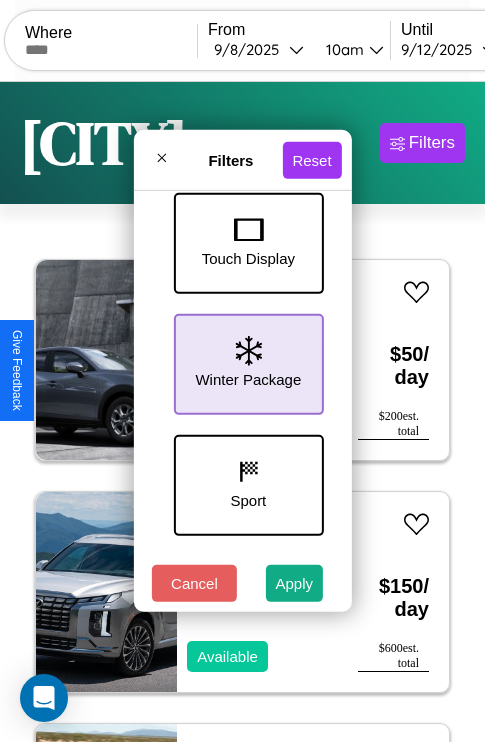 click 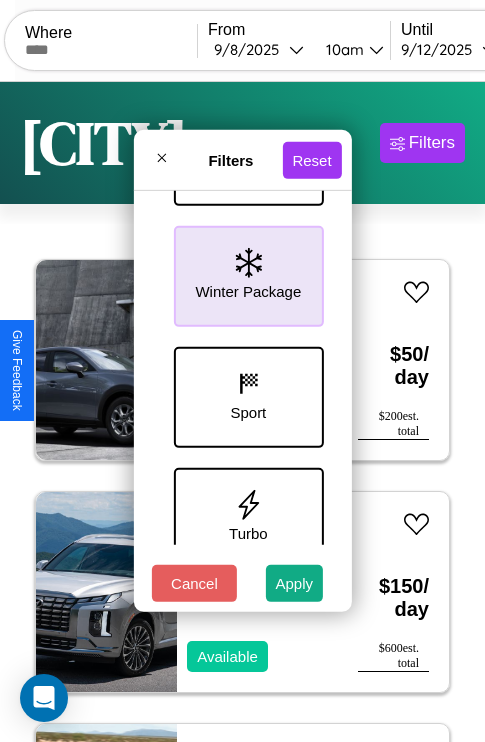 scroll, scrollTop: 772, scrollLeft: 0, axis: vertical 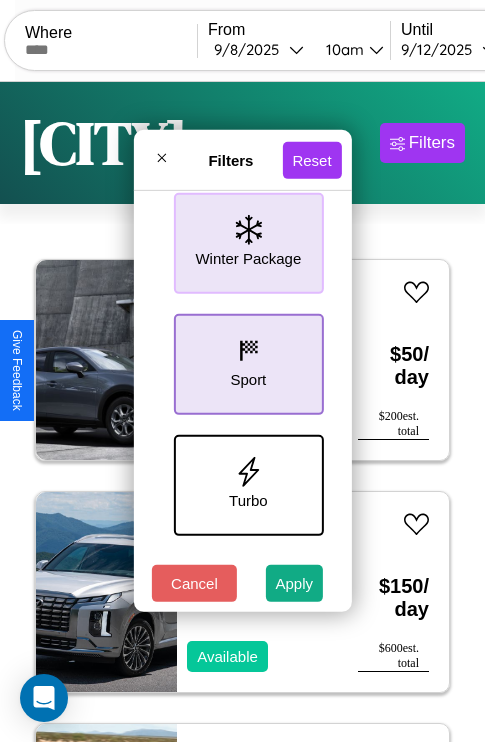 click 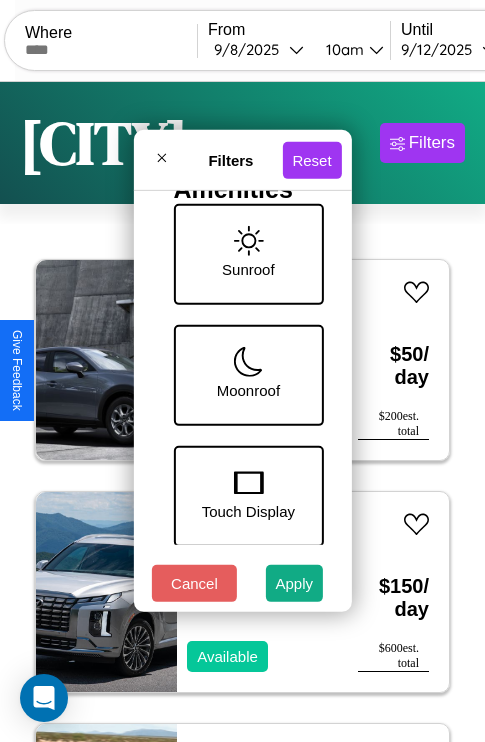 scroll, scrollTop: 162, scrollLeft: 0, axis: vertical 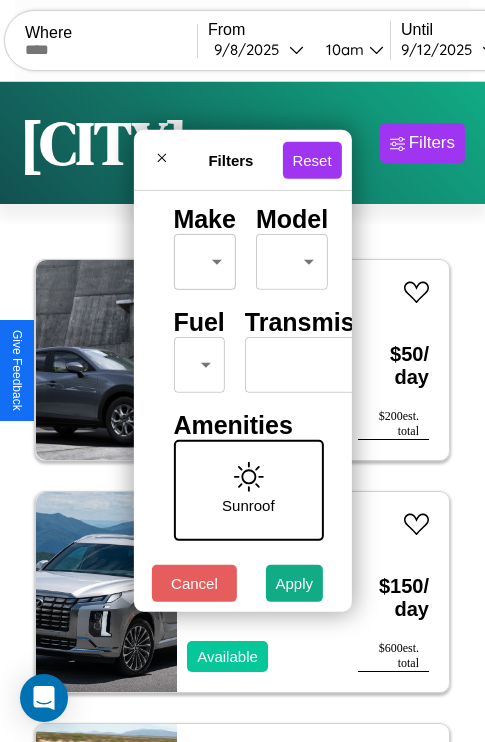 click on "CarGo Where From [MONTH] / [DAY] / [YEAR] [TIME] Until [MONTH] / [DAY] / [YEAR] [TIME] Become a Host Login Sign Up [CITY] Filters 140  cars in this area These cars can be picked up in this city. Mazda   CX-50   2021 Available $ 50  / day $ 200  est. total Hyundai   Kona N   2018 Available $ 150  / day $ 600  est. total Subaru   XT   2023 Available $ 40  / day $ 160  est. total Jeep   J-20   2022 Available $ 90  / day $ 360  est. total Chevrolet   Caprice Police Vehicle   2019 Available $ 110  / day $ 440  est. total Audi   Q5 e   2023 Available $ 110  / day $ 440  est. total BMW   325xi   2014 Available $ 90  / day $ 360  est. total Ford   Probe   2019 Unavailable $ 140  / day $ 560  est. total Jaguar   F-PACE   2022 Available $ 200  / day $ 800  est. total Fiat   Brava   2024 Available $ 50  / day $ 200  est. total Maserati   Levante   2014 Available $ 70  / day $ 280  est. total Lexus   RC   2021 Available $ 100  / day $ 400  est. total Volkswagen   Golf SportWagen   2016 Available $ 190  / day $ 760  est. total Audi   R8   2019 $ $" at bounding box center (242, 412) 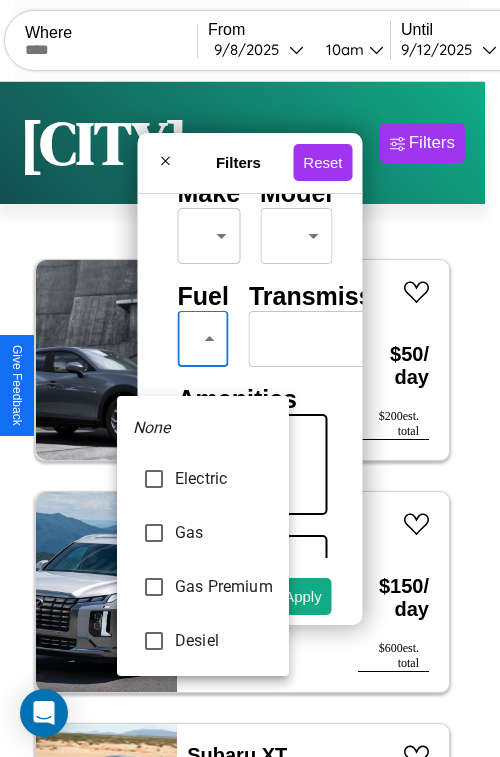 type on "********" 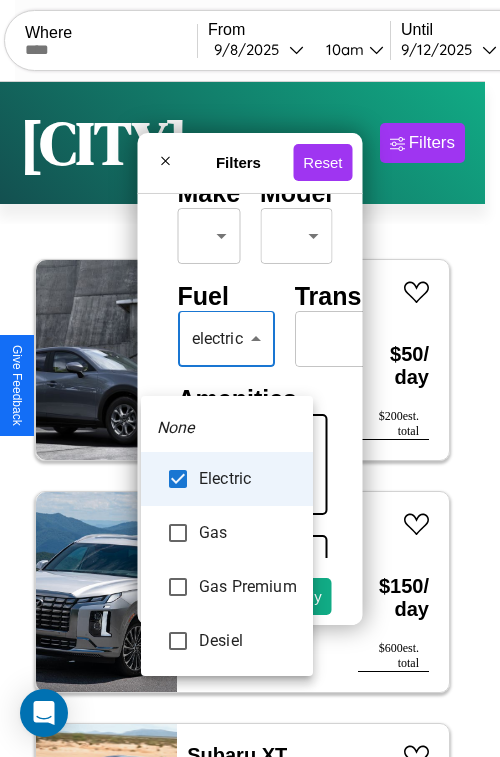 click at bounding box center (250, 378) 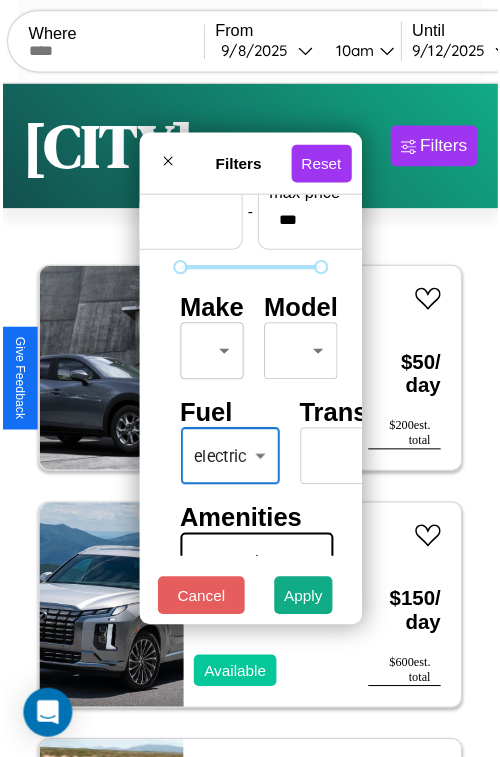 scroll, scrollTop: 59, scrollLeft: 0, axis: vertical 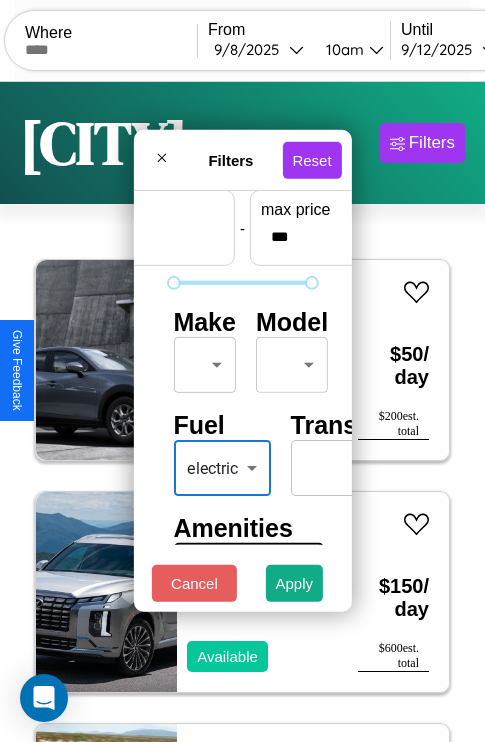 click on "CarGo Where From [MONTH] / [DAY] / [YEAR] [TIME] Until [MONTH] / [DAY] / [YEAR] [TIME] Become a Host Login Sign Up [CITY] Filters 140  cars in this area These cars can be picked up in this city. Mazda   CX-50   2021 Available $ 50  / day $ 200  est. total Hyundai   Kona N   2018 Available $ 150  / day $ 600  est. total Subaru   XT   2023 Available $ 40  / day $ 160  est. total Jeep   J-20   2022 Available $ 90  / day $ 360  est. total Chevrolet   Caprice Police Vehicle   2019 Available $ 110  / day $ 440  est. total Audi   Q5 e   2023 Available $ 110  / day $ 440  est. total BMW   325xi   2014 Available $ 90  / day $ 360  est. total Ford   Probe   2019 Unavailable $ 140  / day $ 560  est. total Jaguar   F-PACE   2022 Available $ 200  / day $ 800  est. total Fiat   Brava   2024 Available $ 50  / day $ 200  est. total Maserati   Levante   2014 Available $ 70  / day $ 280  est. total Lexus   RC   2021 Available $ 100  / day $ 400  est. total Volkswagen   Golf SportWagen   2016 Available $ 190  / day $ 760  est. total Audi   R8   2019 $ $" at bounding box center (242, 412) 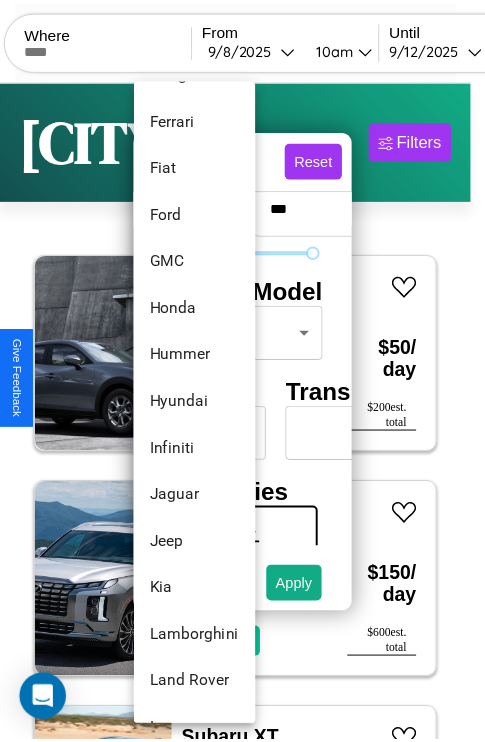 scroll, scrollTop: 614, scrollLeft: 0, axis: vertical 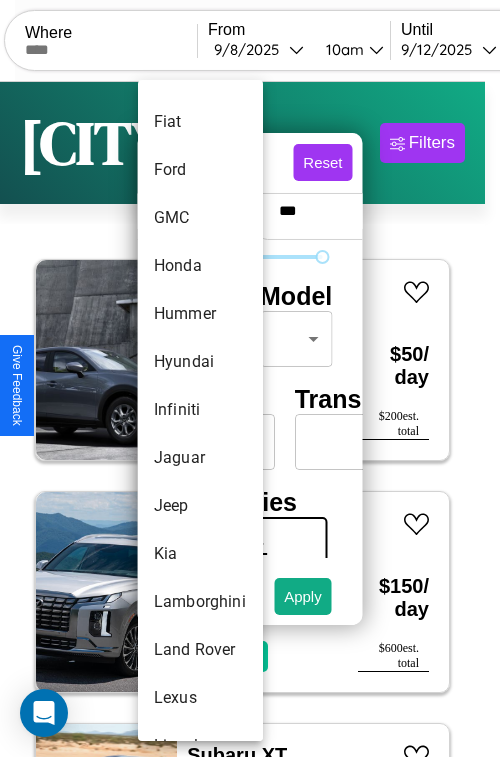 click on "Infiniti" at bounding box center (200, 410) 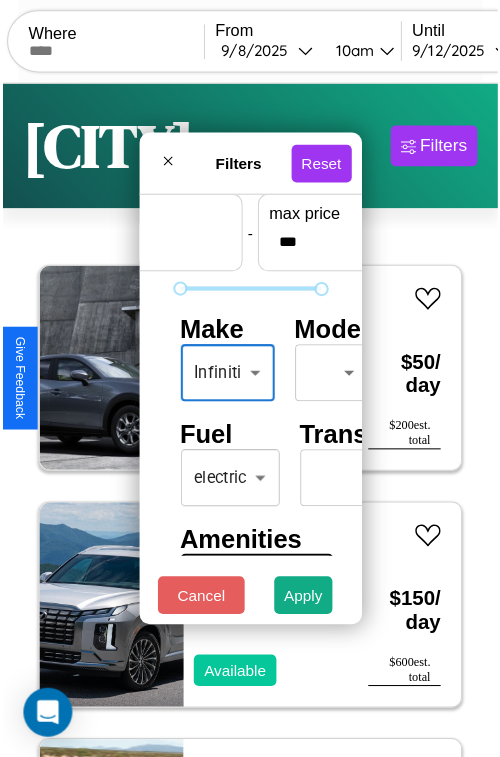 scroll, scrollTop: 59, scrollLeft: 14, axis: both 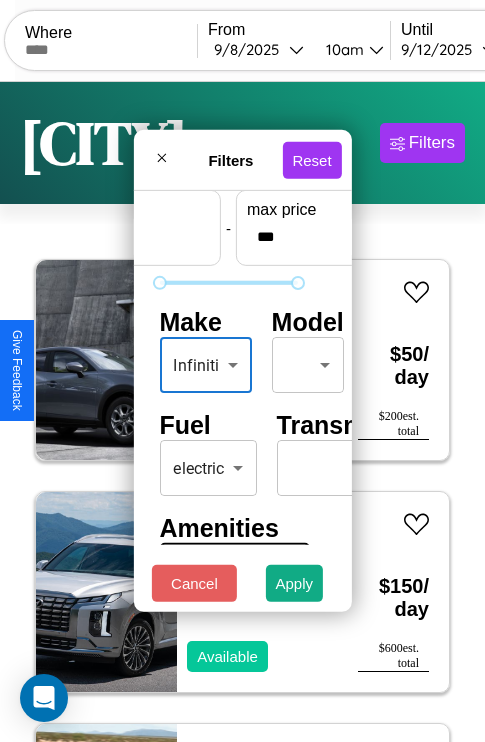 click on "CarGo Where From [MONTH] / [DAY] / [YEAR] [TIME] Until [MONTH] / [DAY] / [YEAR] [TIME] Become a Host Login Sign Up [CITY] Filters 140  cars in this area These cars can be picked up in this city. Mazda   CX-50   2021 Available $ 50  / day $ 200  est. total Hyundai   Kona N   2018 Available $ 150  / day $ 600  est. total Subaru   XT   2023 Available $ 40  / day $ 160  est. total Jeep   J-20   2022 Available $ 90  / day $ 360  est. total Chevrolet   Caprice Police Vehicle   2019 Available $ 110  / day $ 440  est. total Audi   Q5 e   2023 Available $ 110  / day $ 440  est. total BMW   325xi   2014 Available $ 90  / day $ 360  est. total Ford   Probe   2019 Unavailable $ 140  / day $ 560  est. total Jaguar   F-PACE   2022 Available $ 200  / day $ 800  est. total Fiat   Brava   2024 Available $ 50  / day $ 200  est. total Maserati   Levante   2014 Available $ 70  / day $ 280  est. total Lexus   RC   2021 Available $ 100  / day $ 400  est. total Volkswagen   Golf SportWagen   2016 Available $ 190  / day $ 760  est. total Audi   R8   2019 $ $" at bounding box center (242, 412) 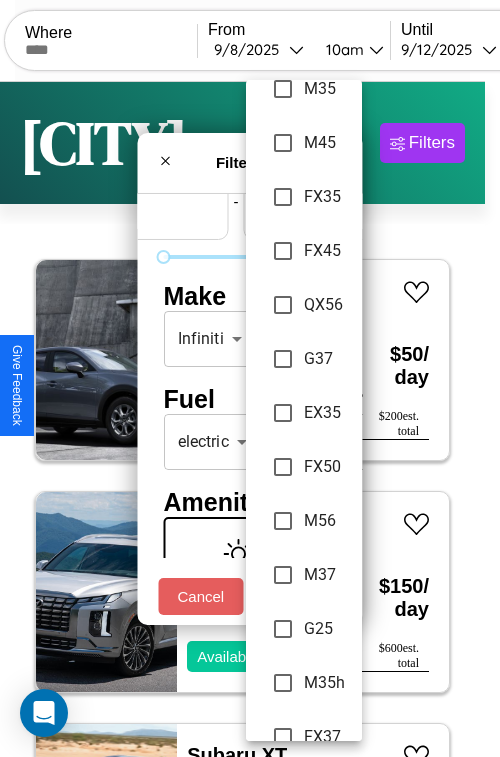 scroll, scrollTop: 670, scrollLeft: 0, axis: vertical 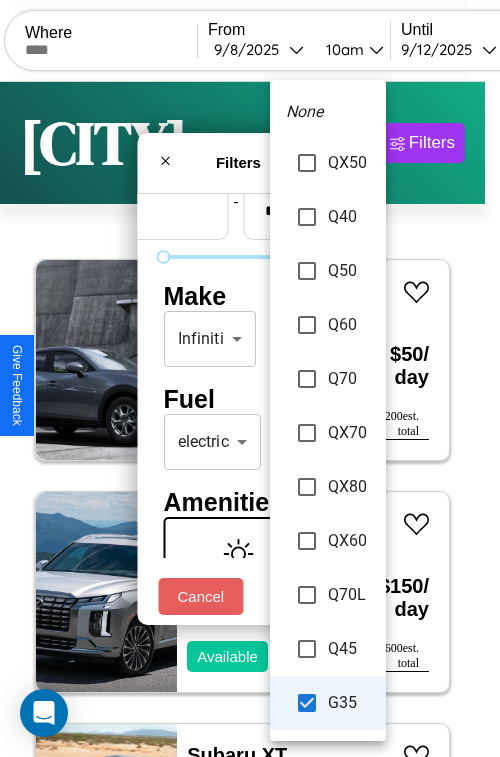 type on "**********" 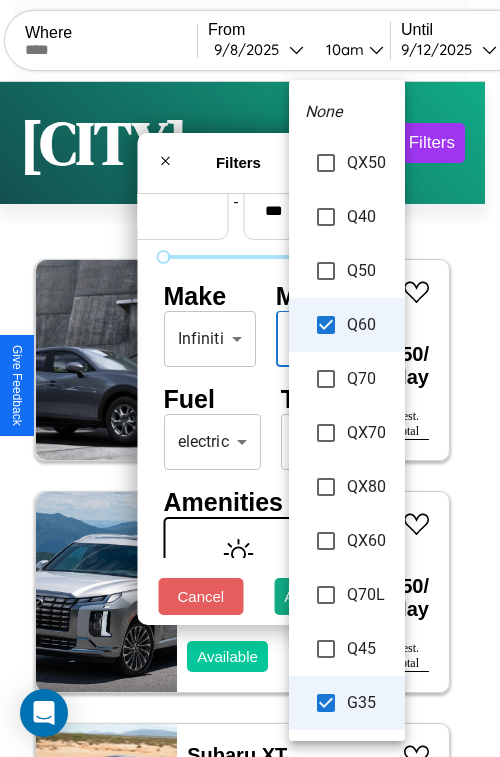 click at bounding box center [250, 378] 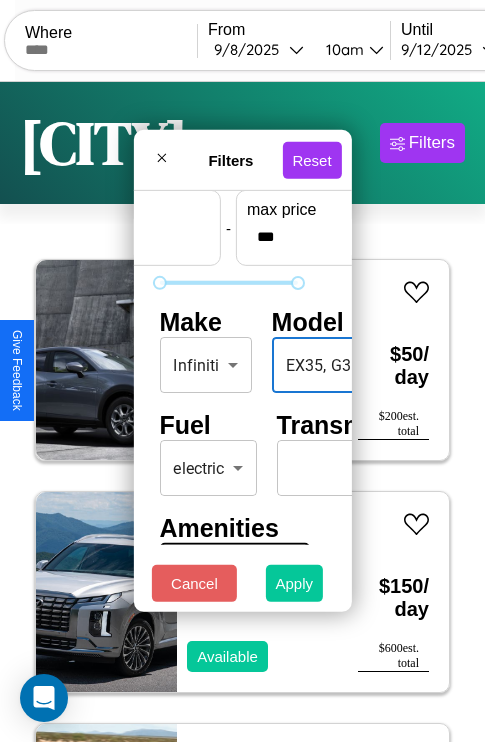 click on "Apply" at bounding box center (295, 583) 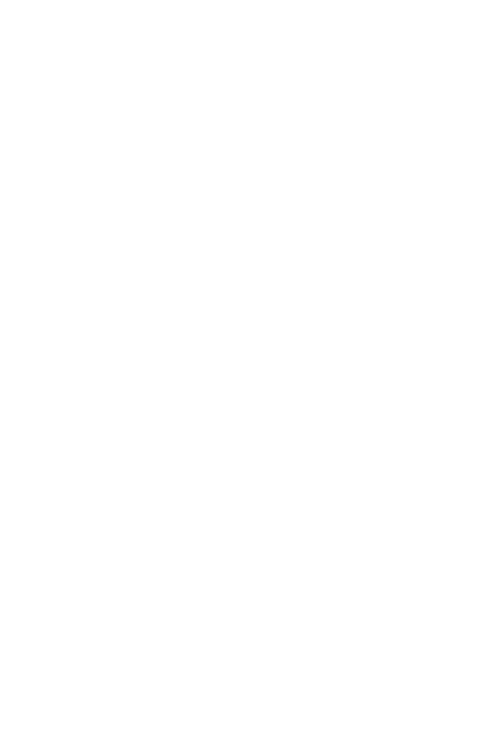 scroll, scrollTop: 0, scrollLeft: 0, axis: both 